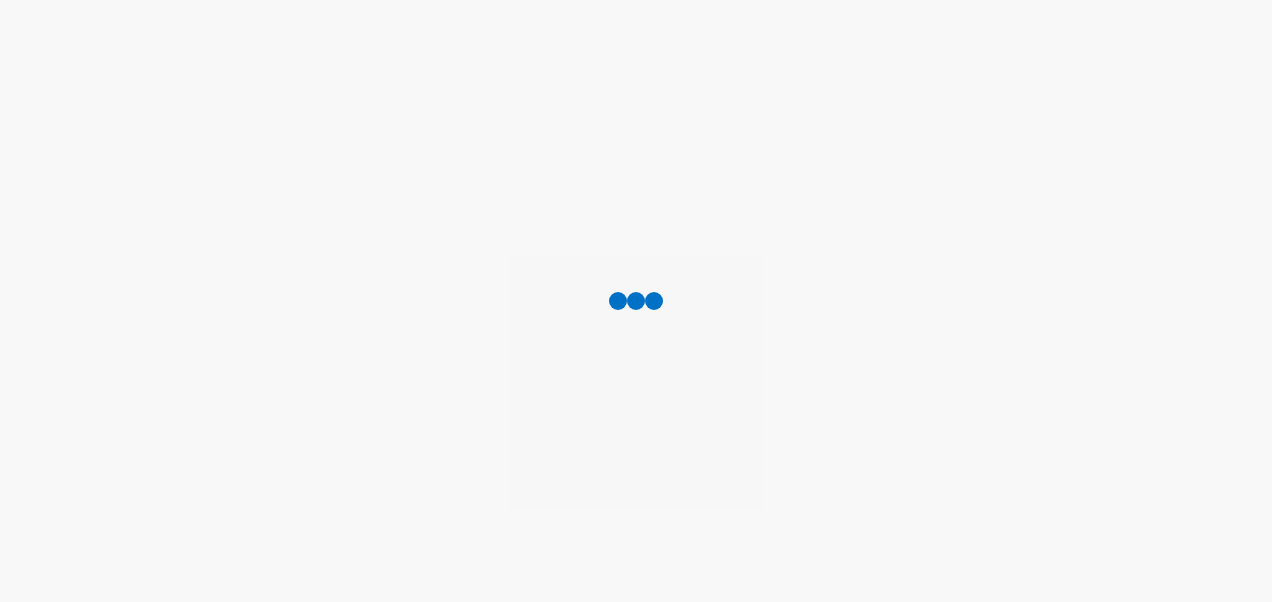 scroll, scrollTop: 0, scrollLeft: 0, axis: both 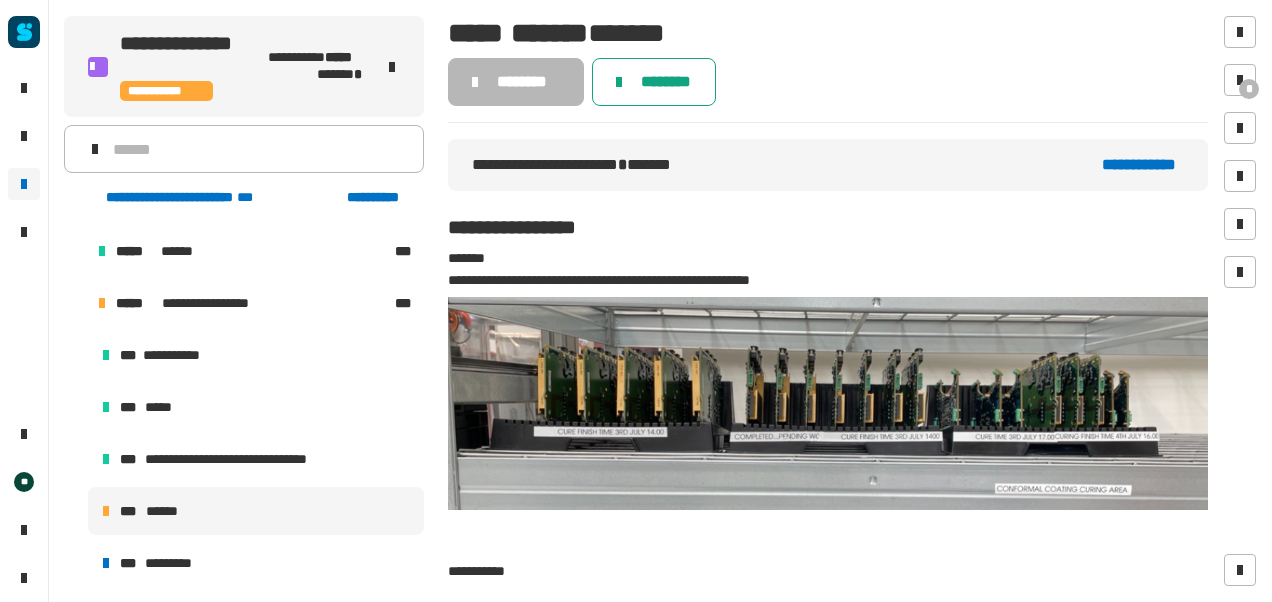 click on "********" 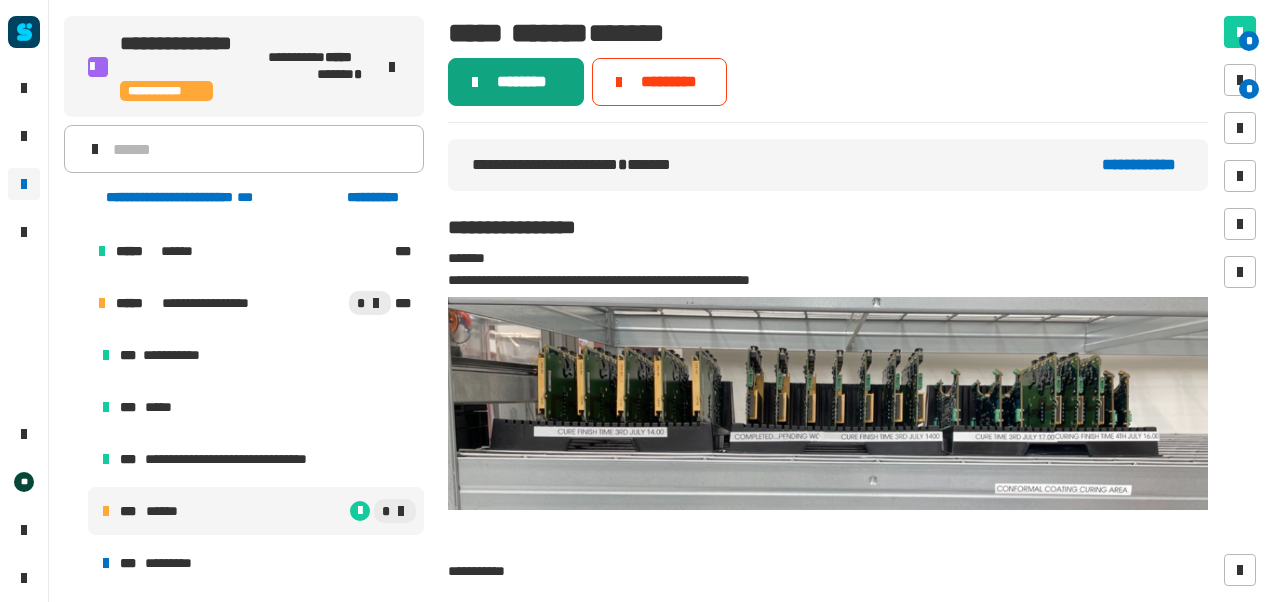 click on "********" 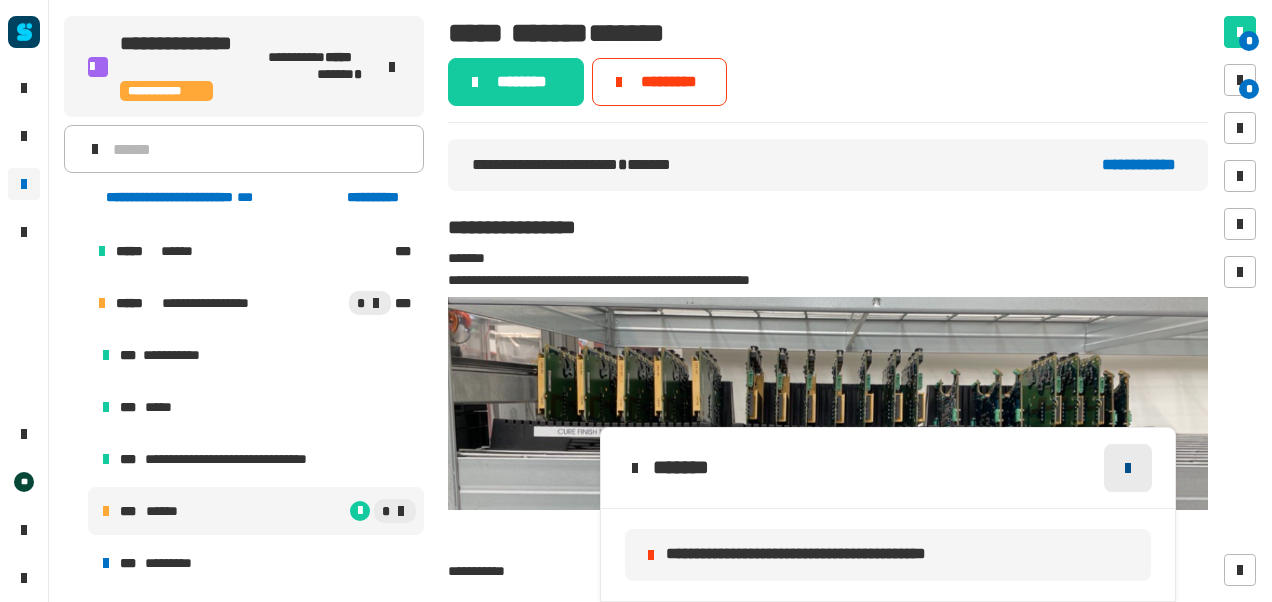 click 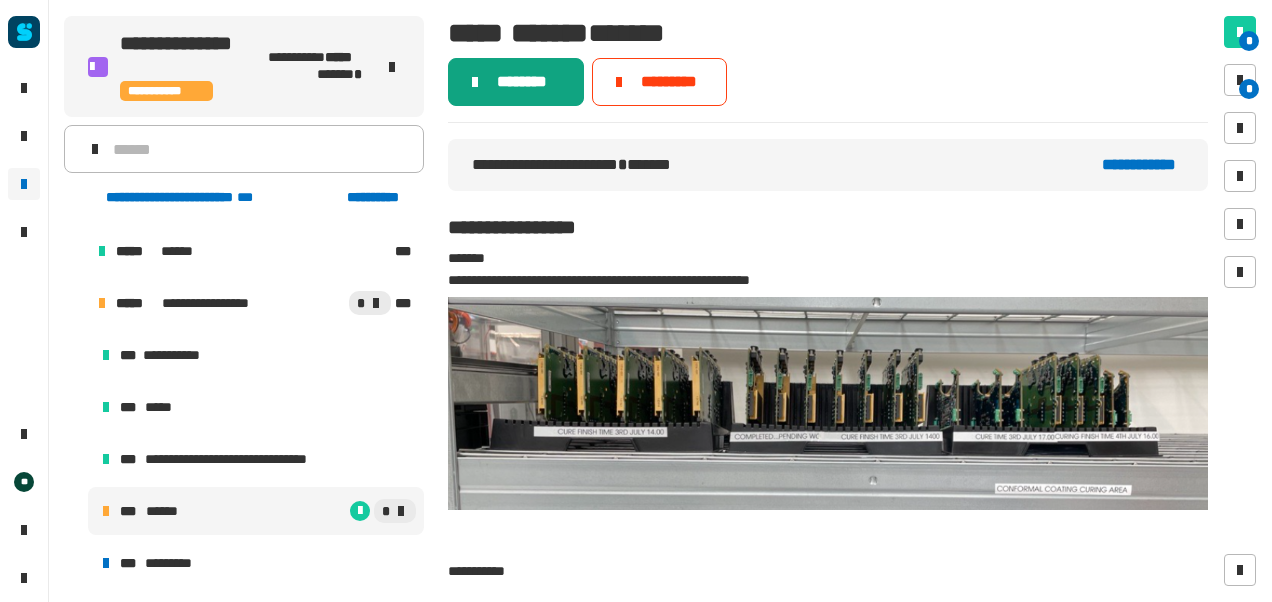 click on "********" 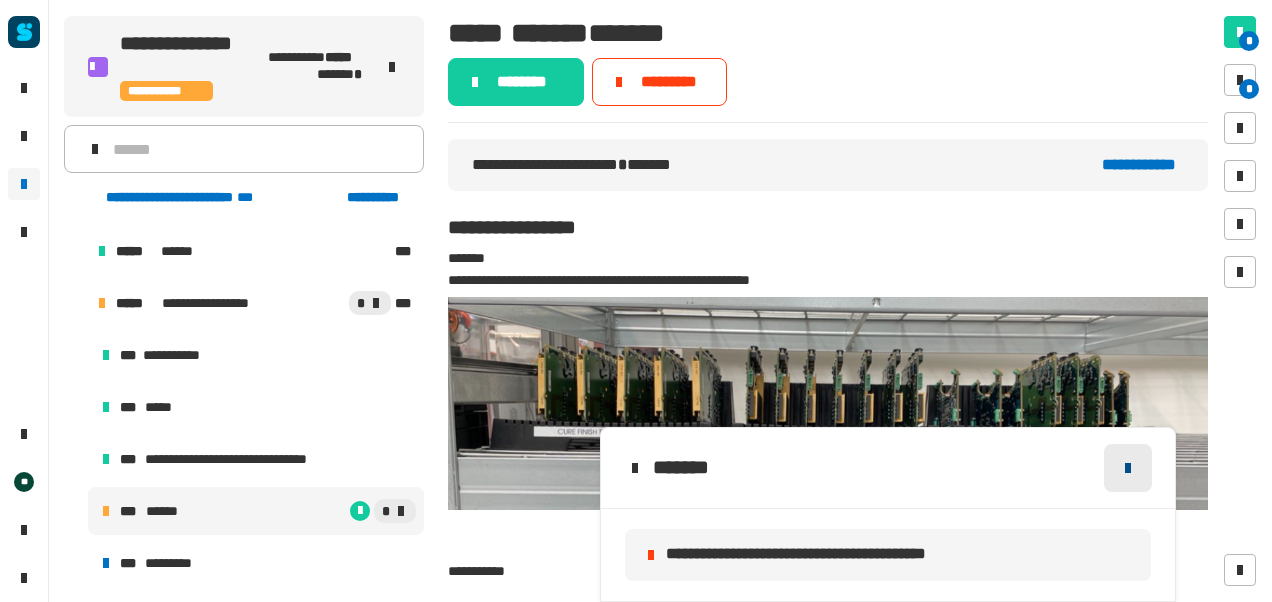 click 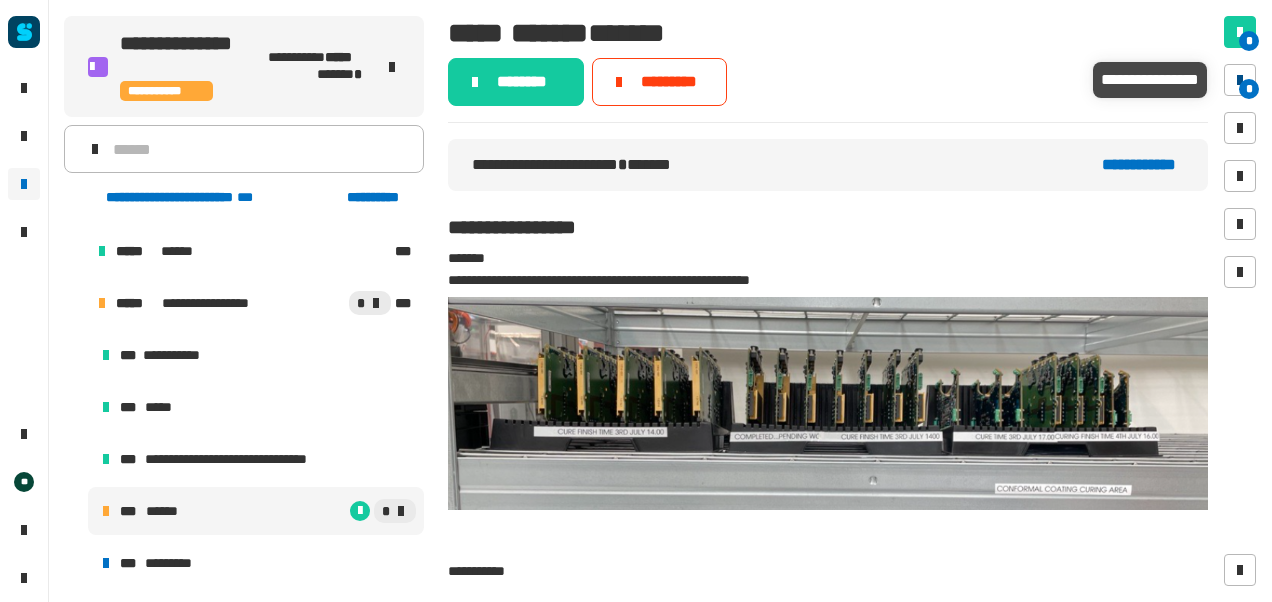 click at bounding box center (1240, 80) 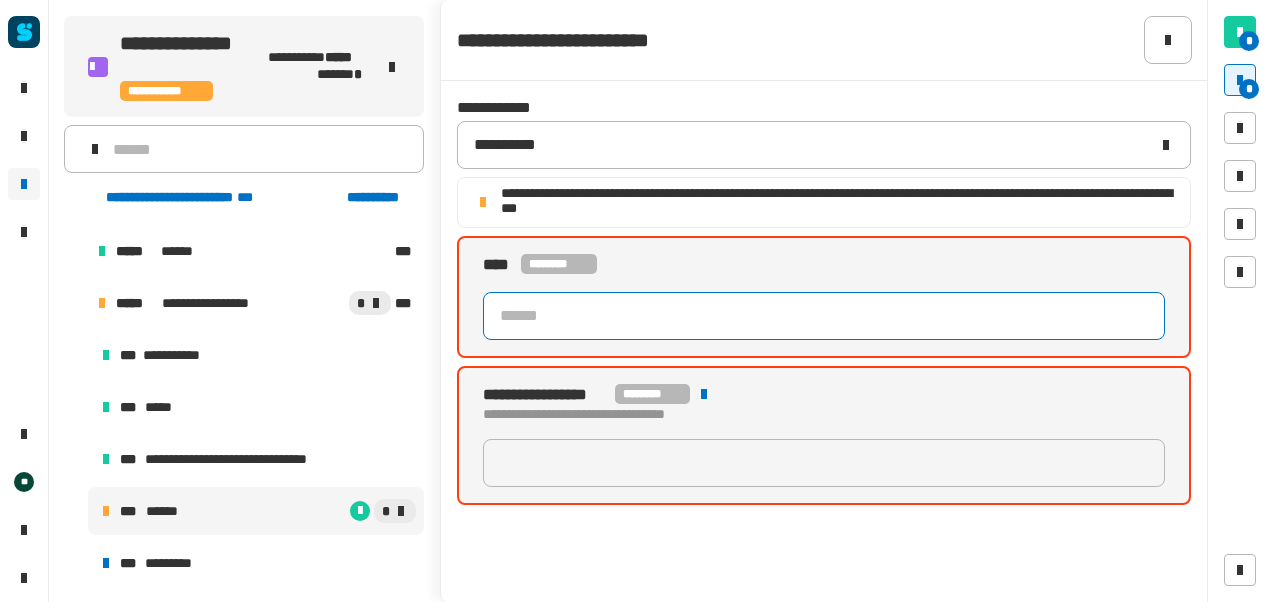 click 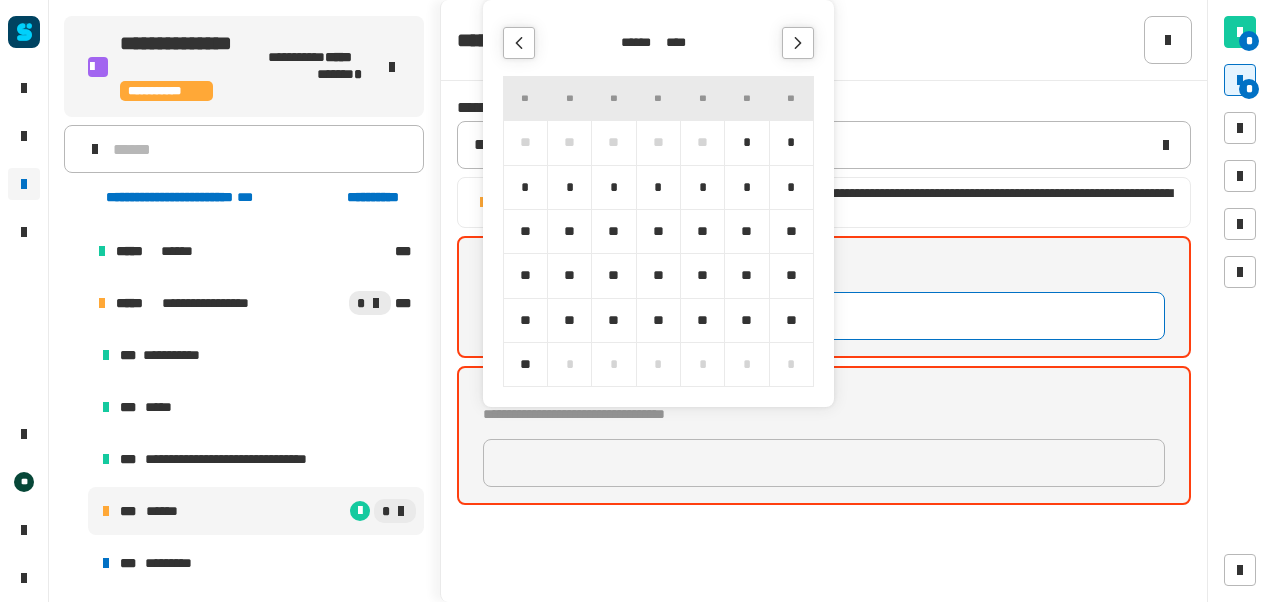 click 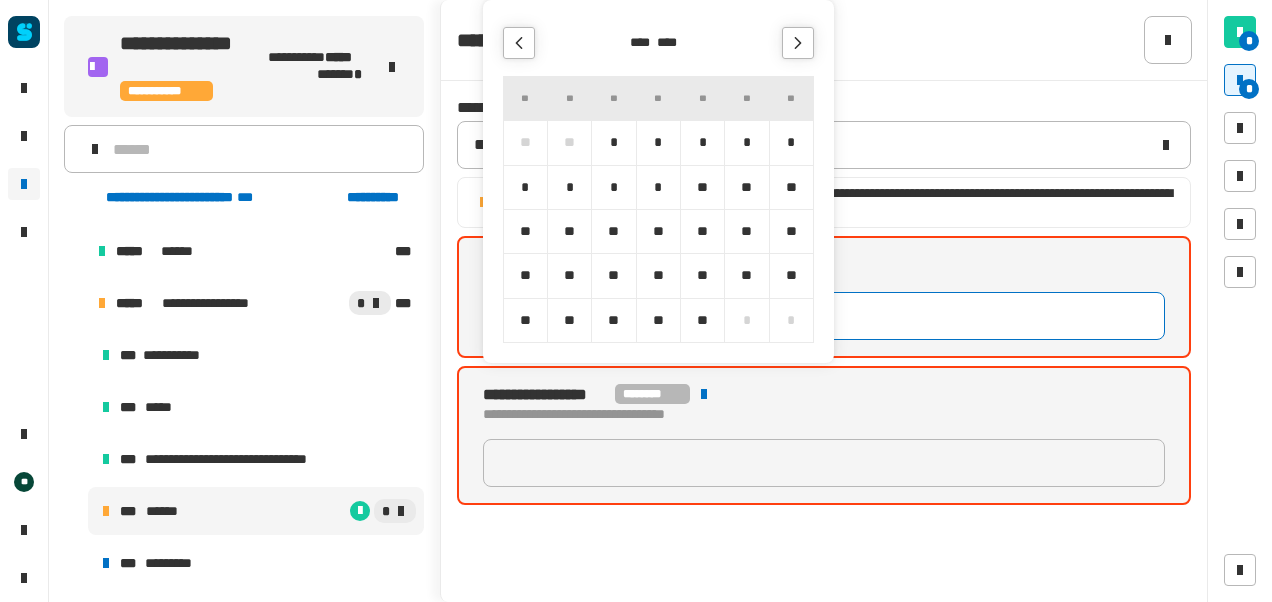 click on "**" at bounding box center (702, 320) 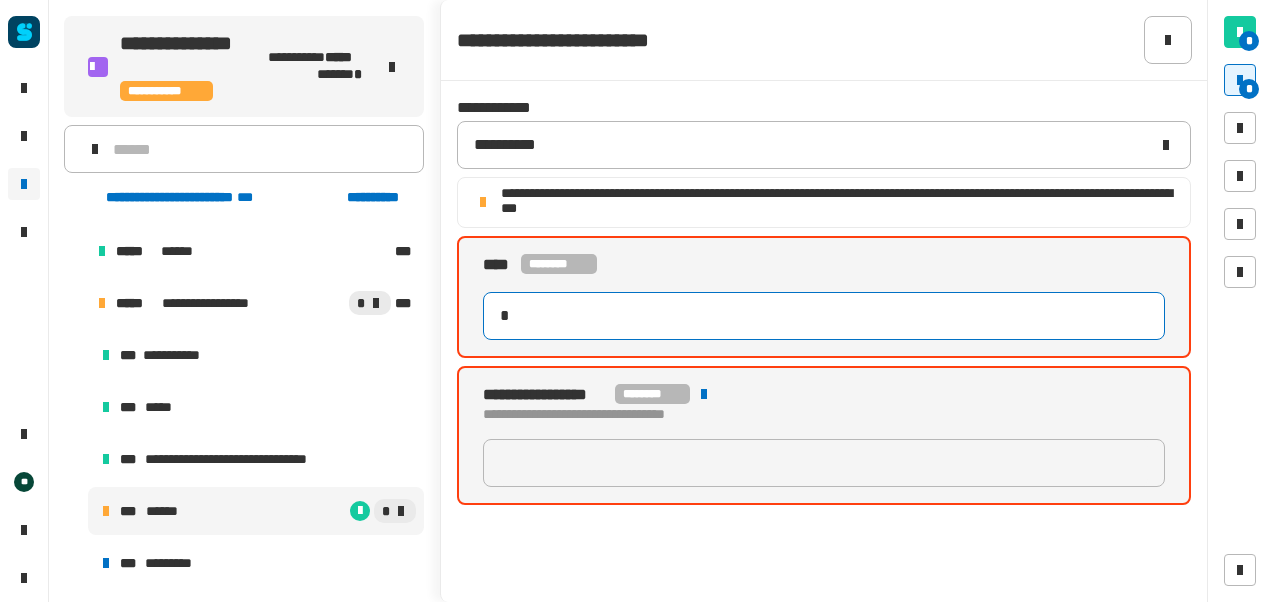 type on "**********" 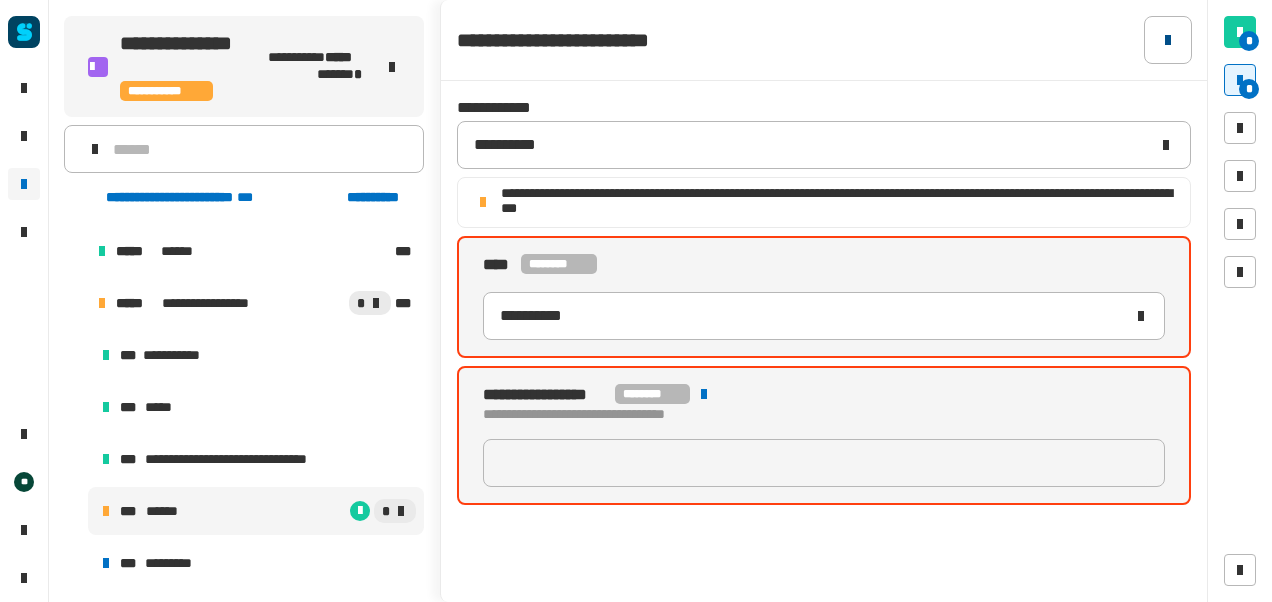 click 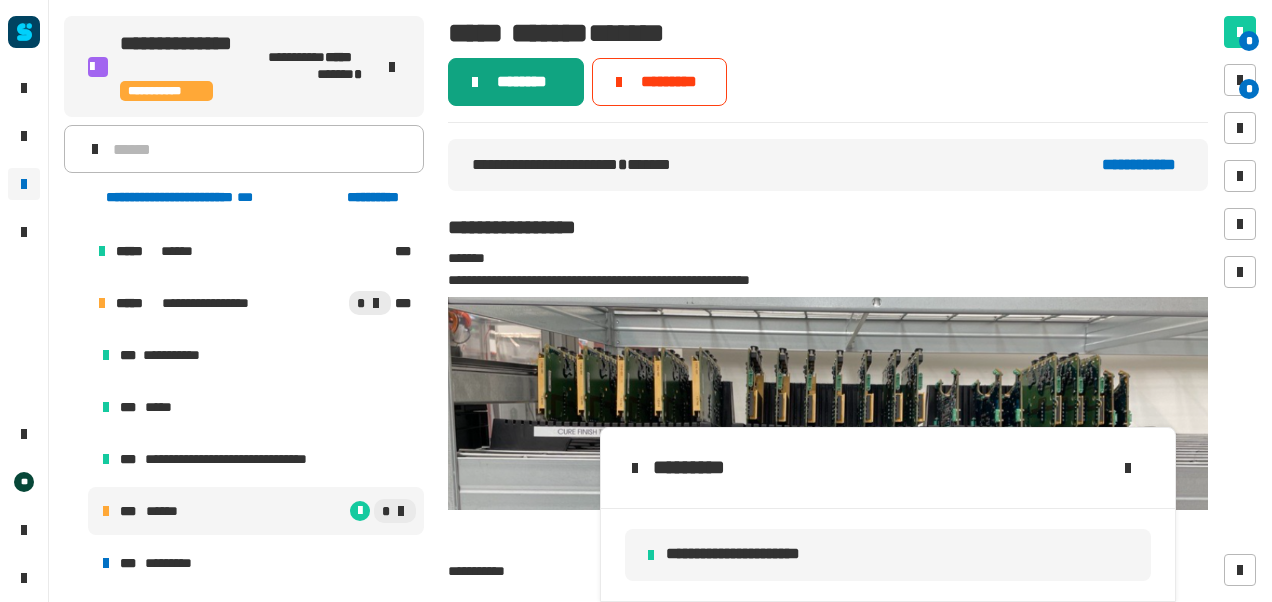 click on "********" 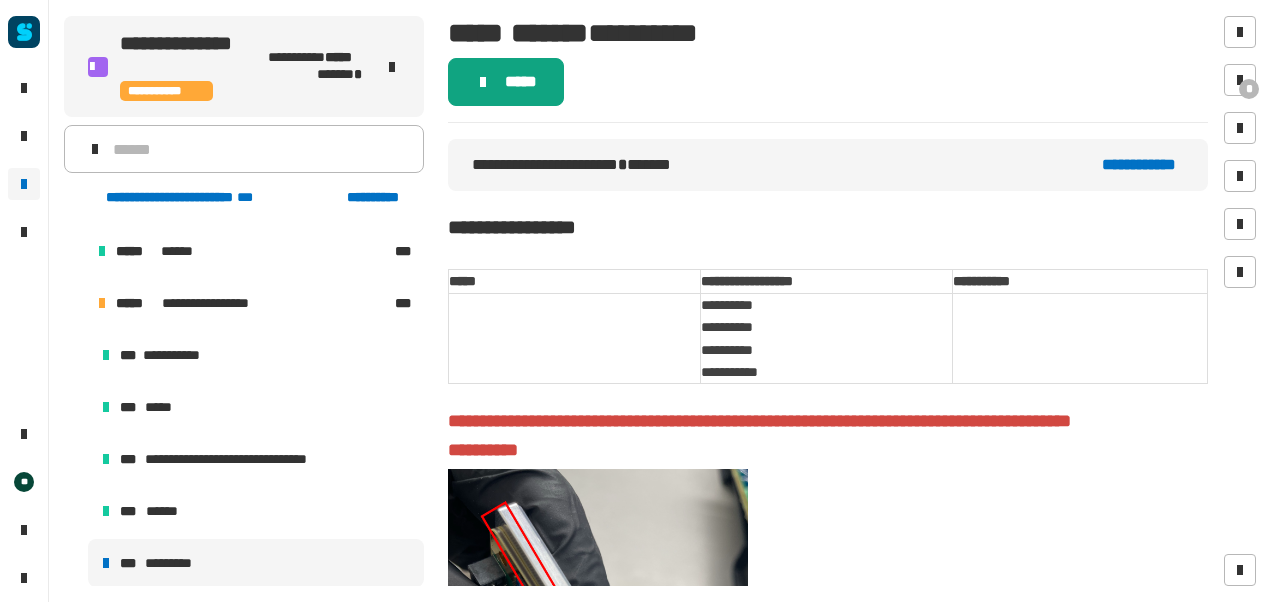 click on "*****" 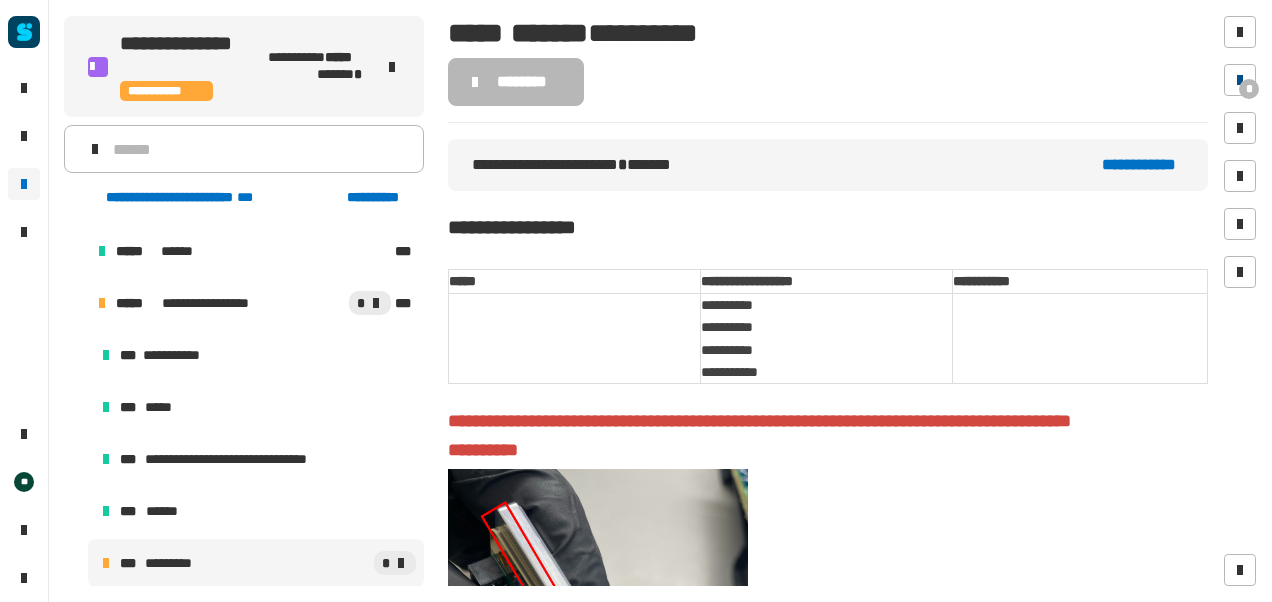 click on "*" at bounding box center (1249, 89) 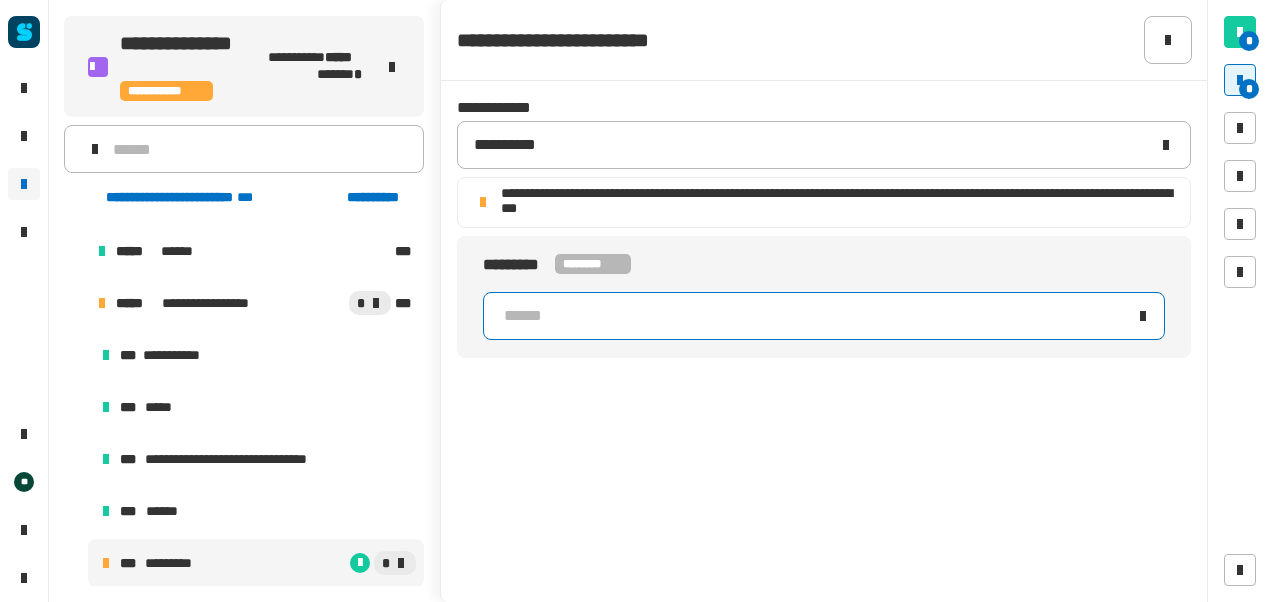 click on "******" 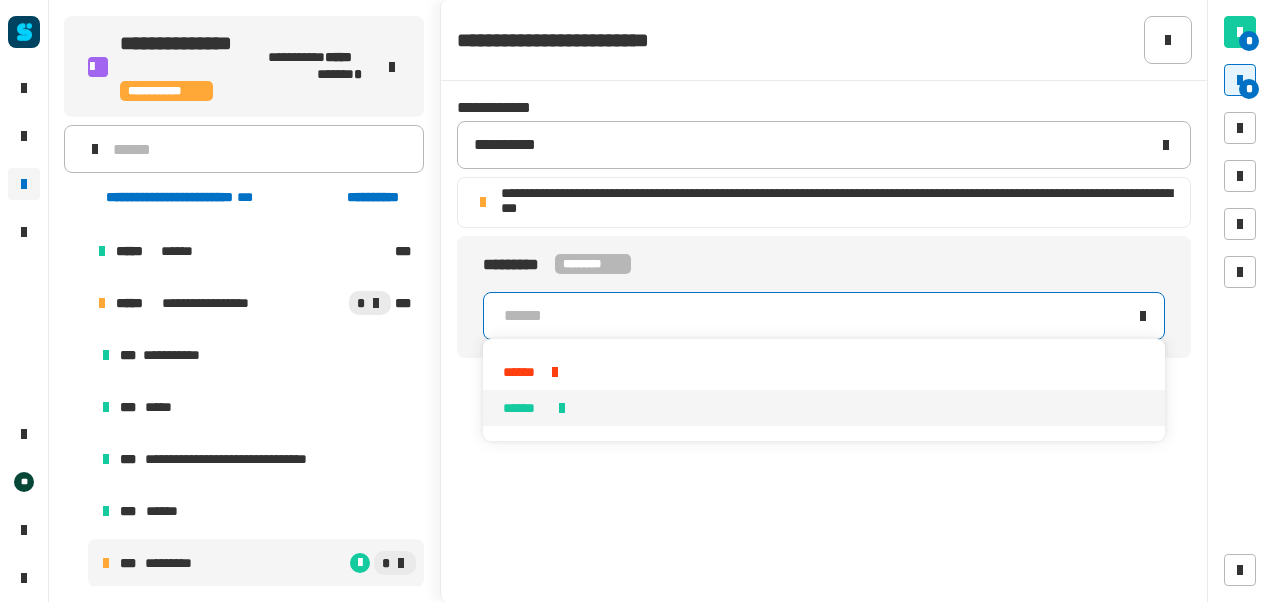 click at bounding box center [562, 408] 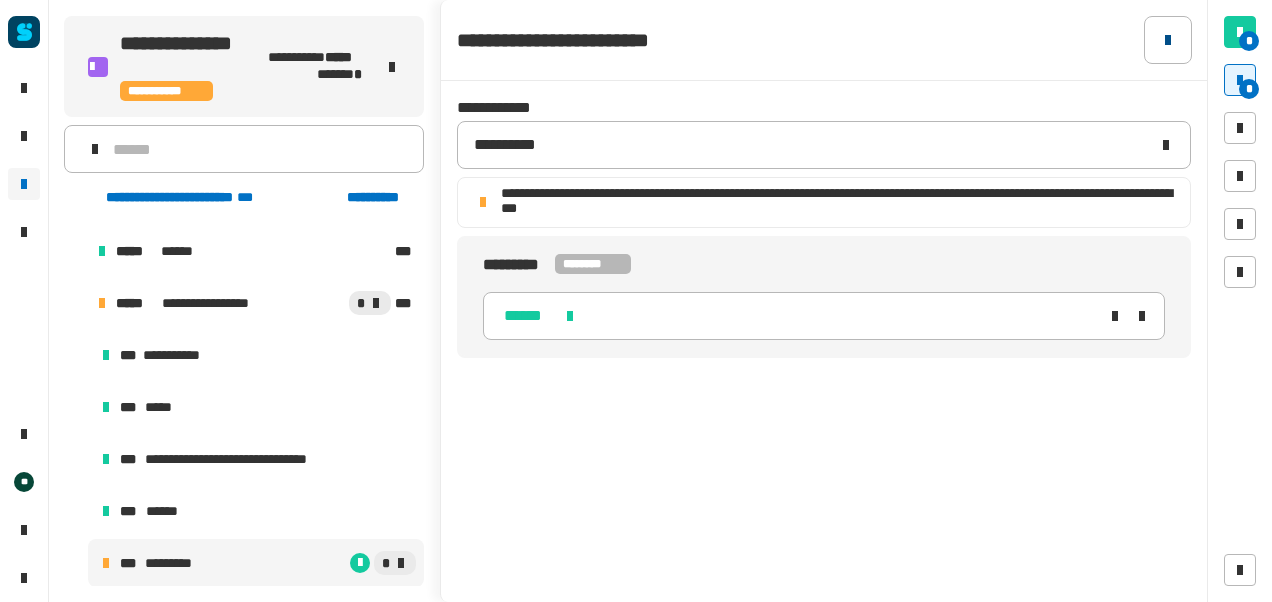 click 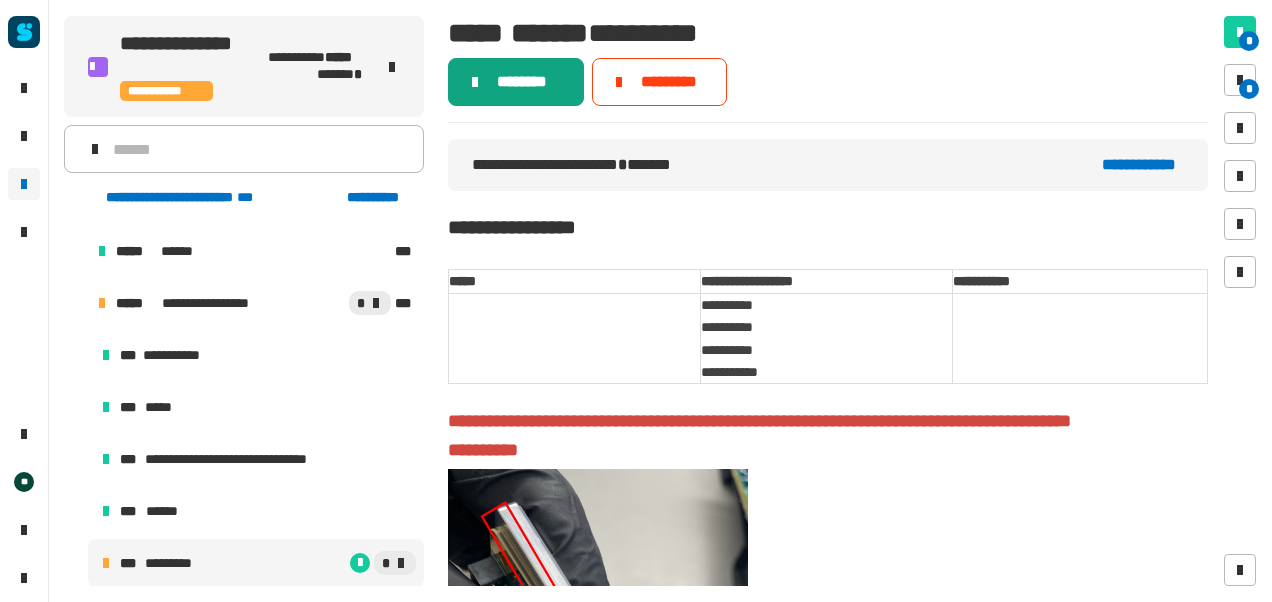 click on "********" 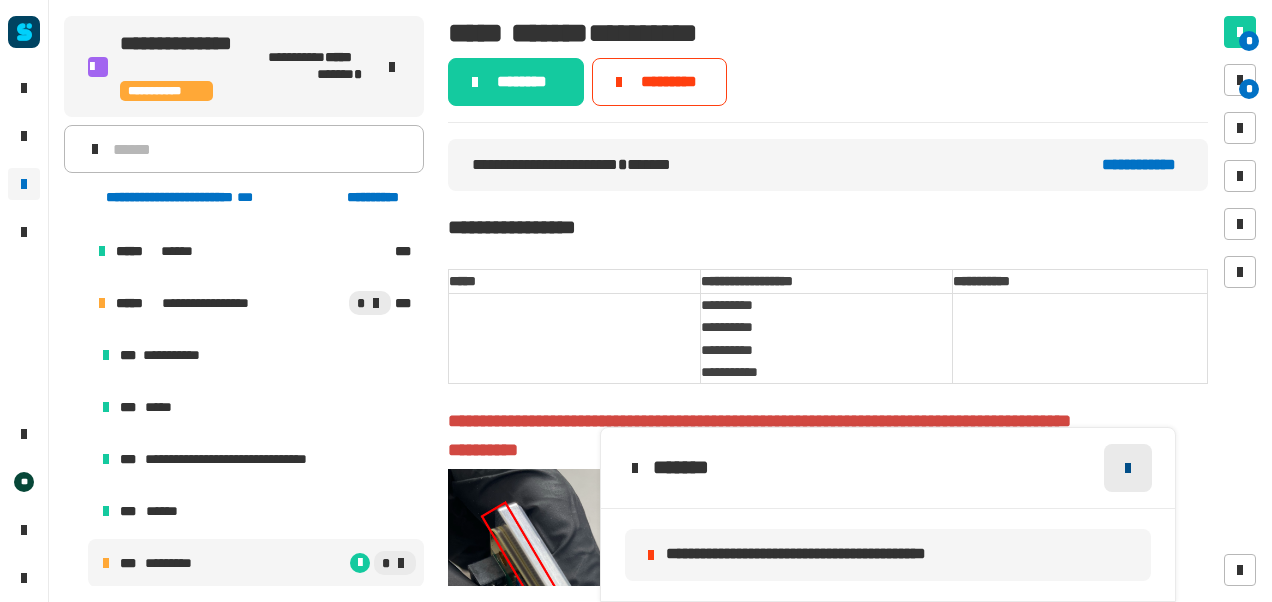 click 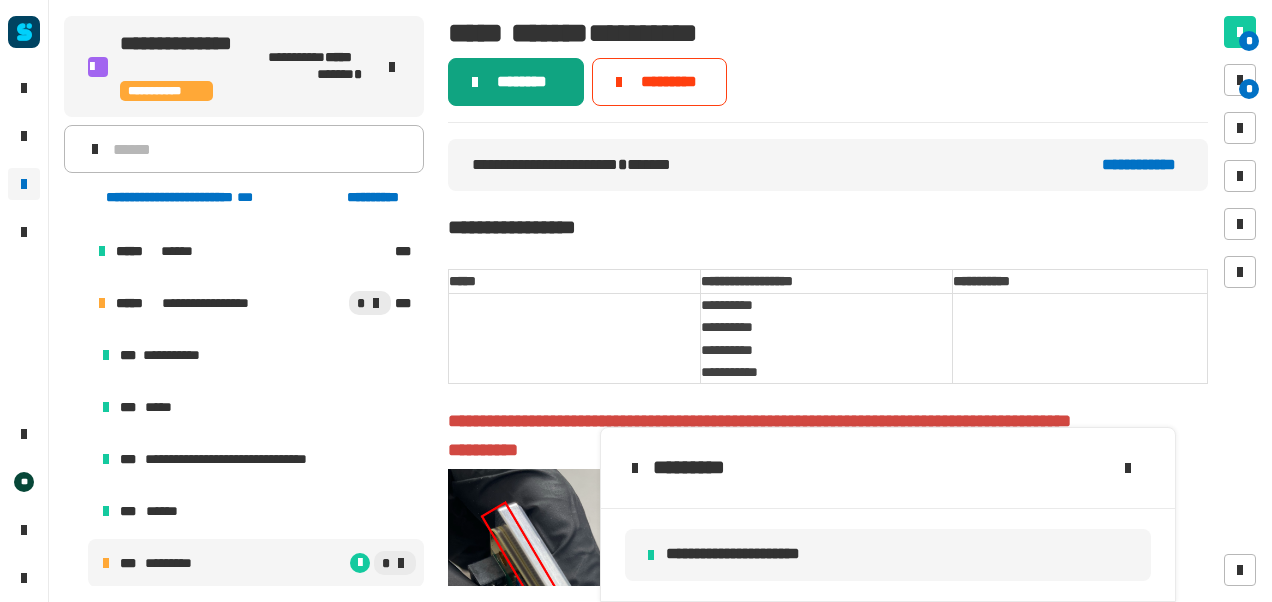 click on "********" 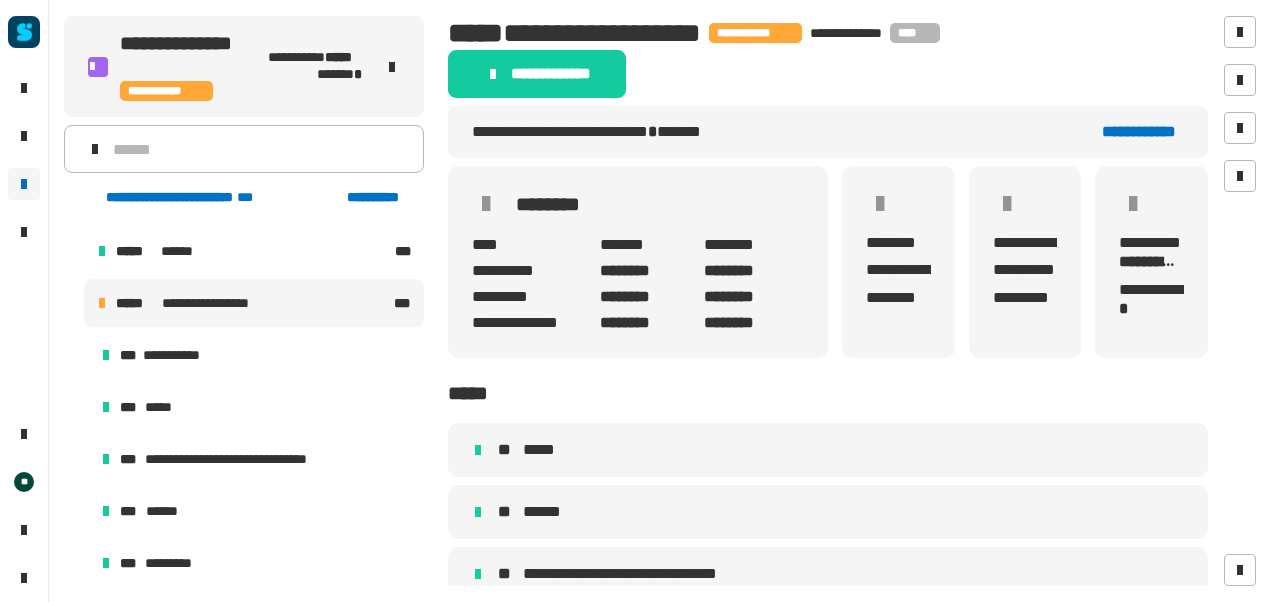 click on "******** ****" 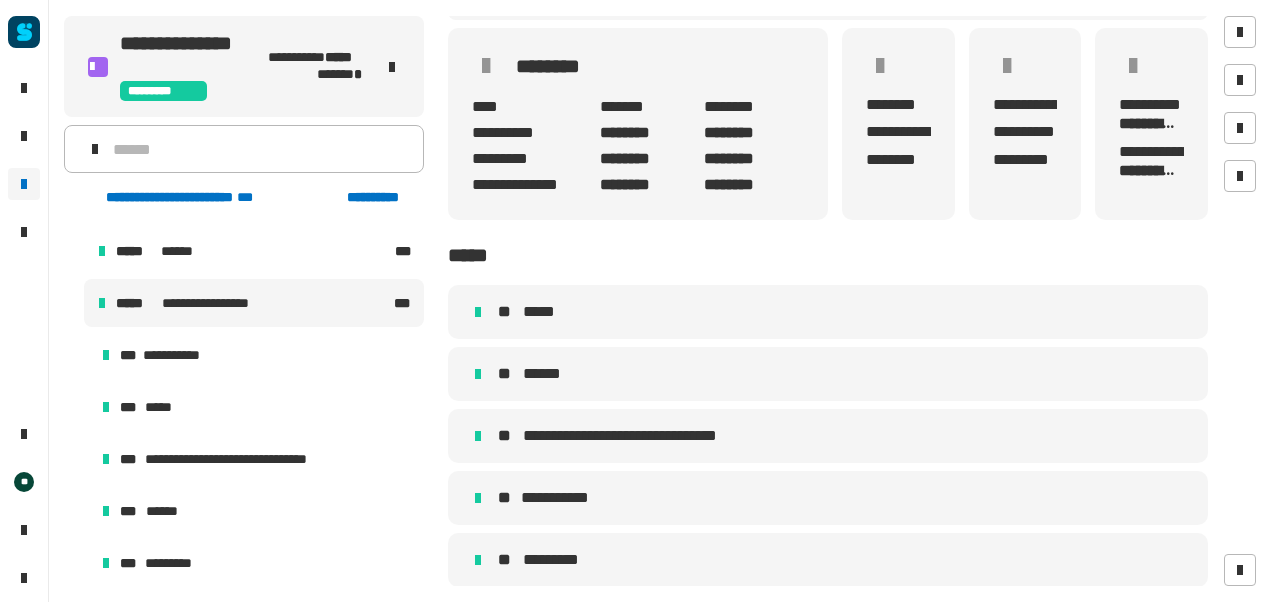 scroll, scrollTop: 0, scrollLeft: 0, axis: both 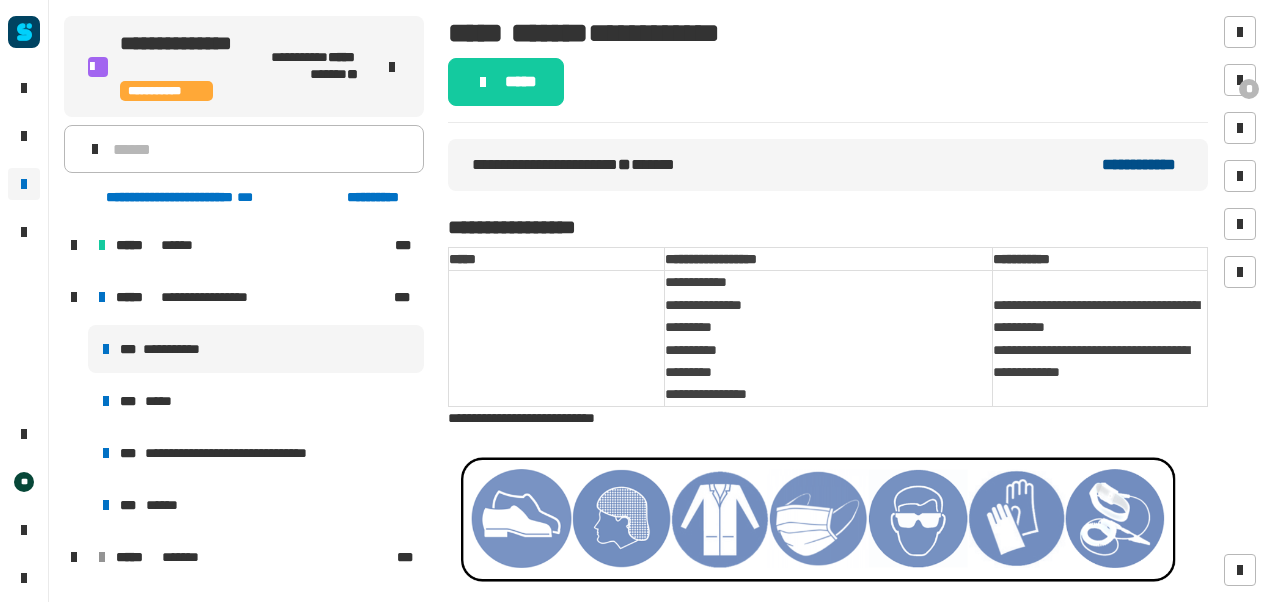 click on "**********" 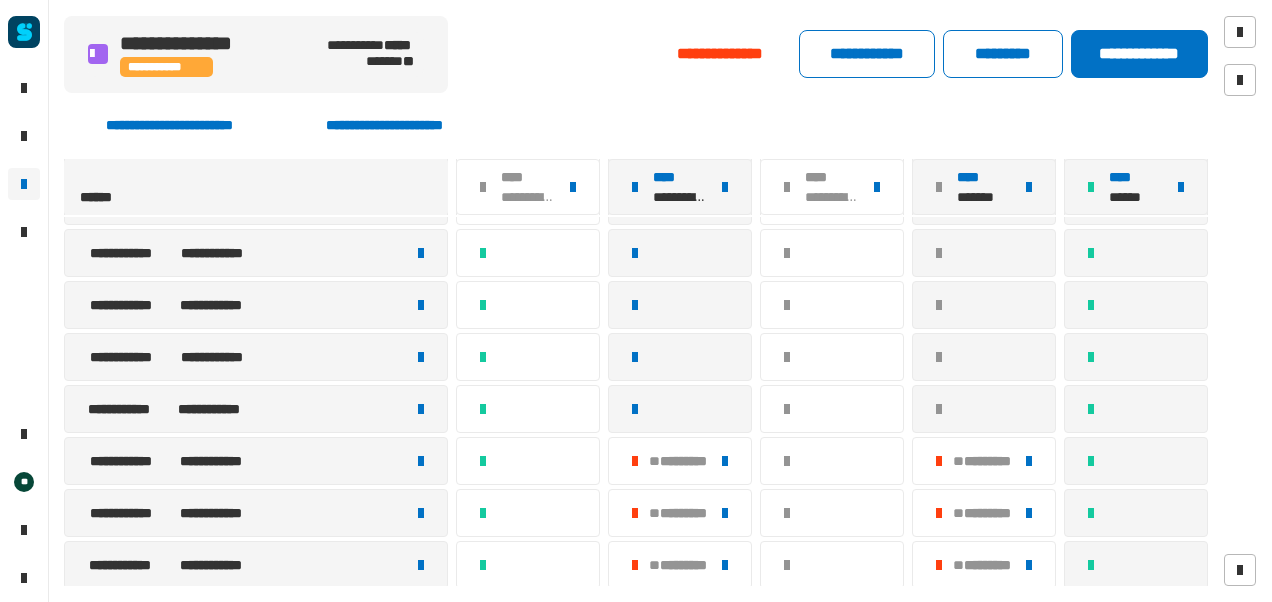 scroll, scrollTop: 574, scrollLeft: 0, axis: vertical 